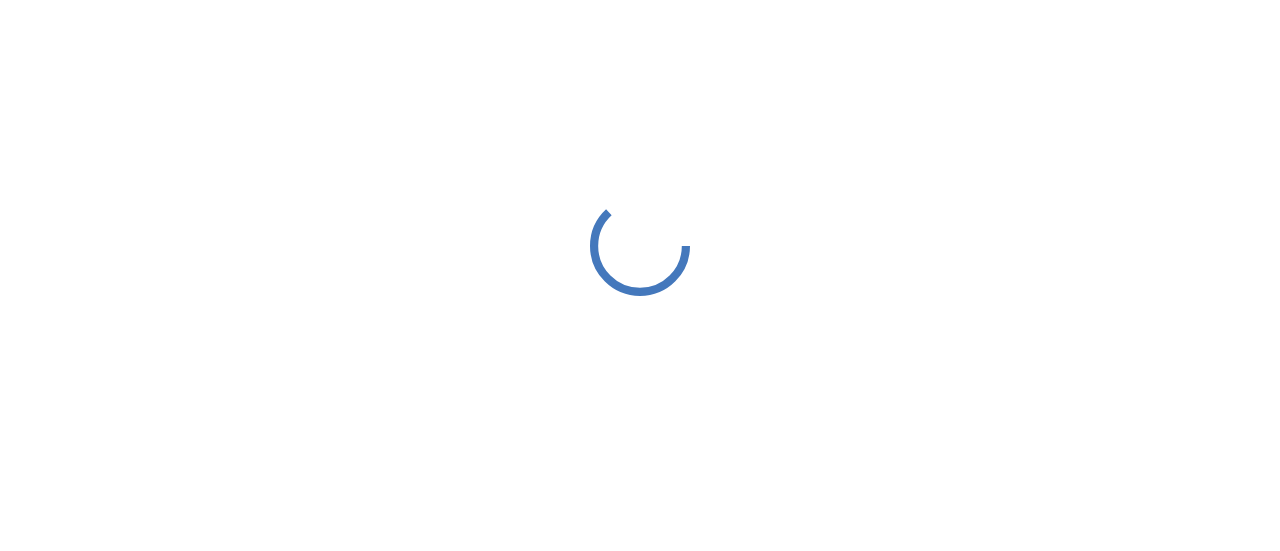 scroll, scrollTop: 0, scrollLeft: 0, axis: both 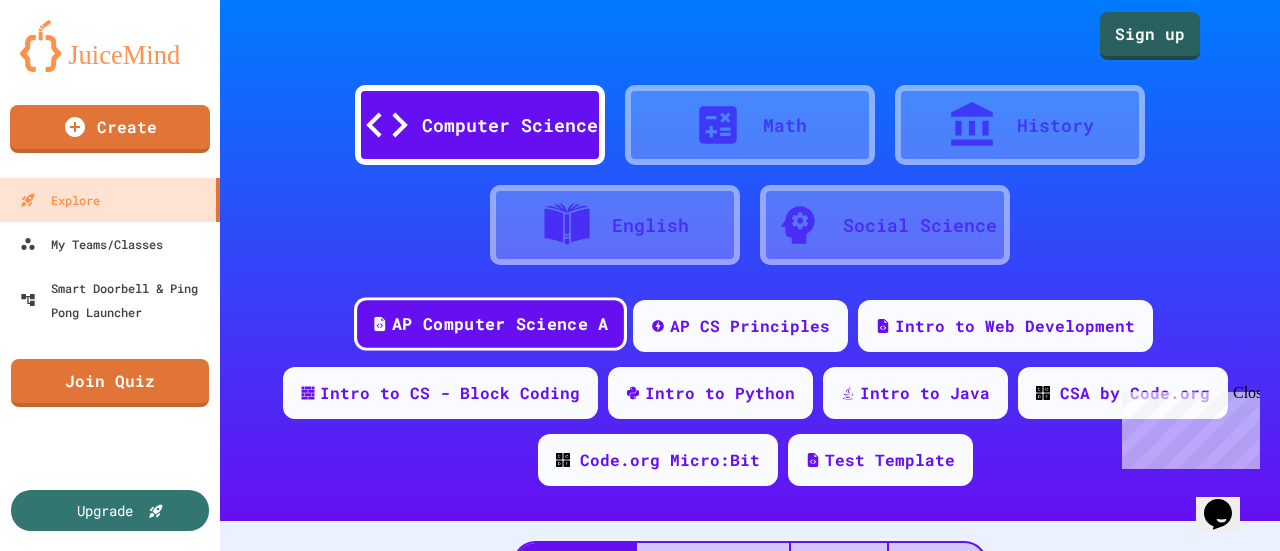 click on "AP Computer Science A" at bounding box center [500, 324] 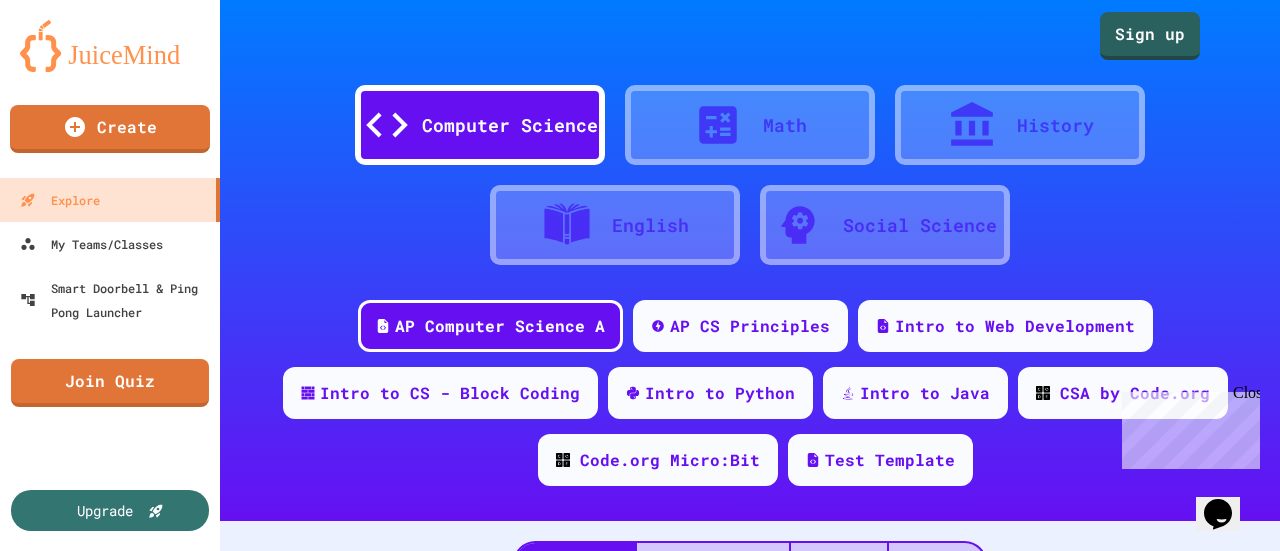 scroll, scrollTop: 50, scrollLeft: 0, axis: vertical 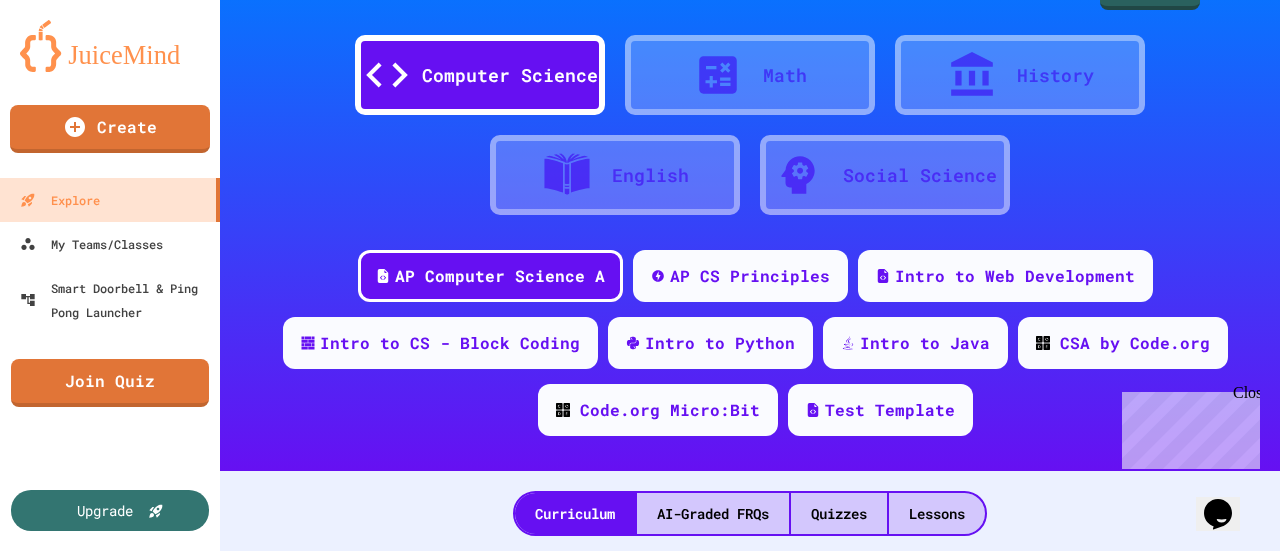 click on "Social Science" at bounding box center [885, 175] 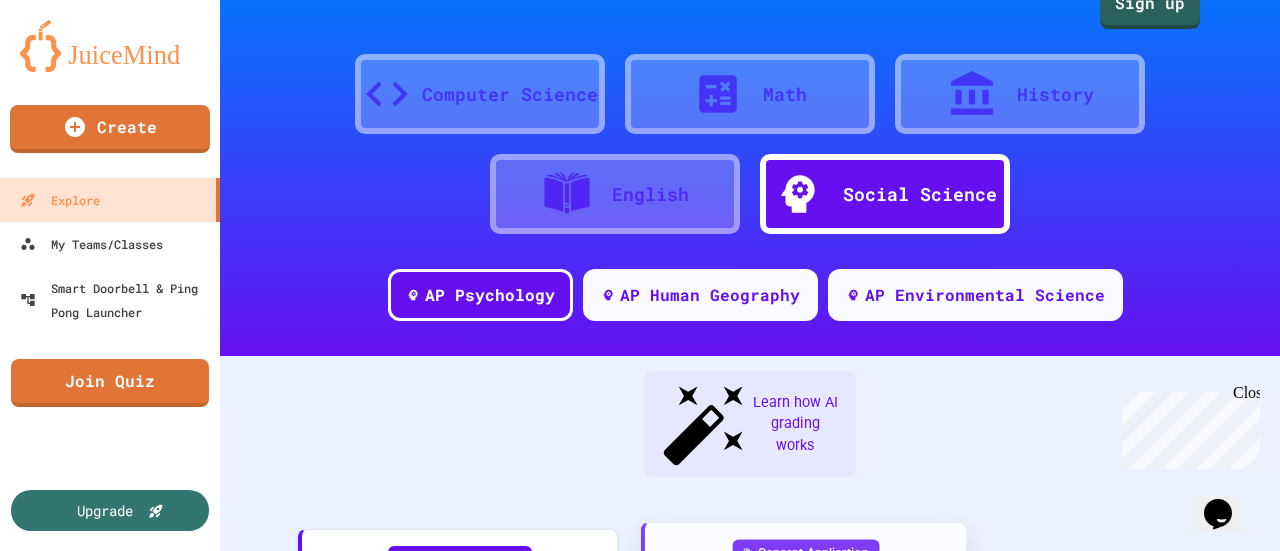 scroll, scrollTop: 0, scrollLeft: 0, axis: both 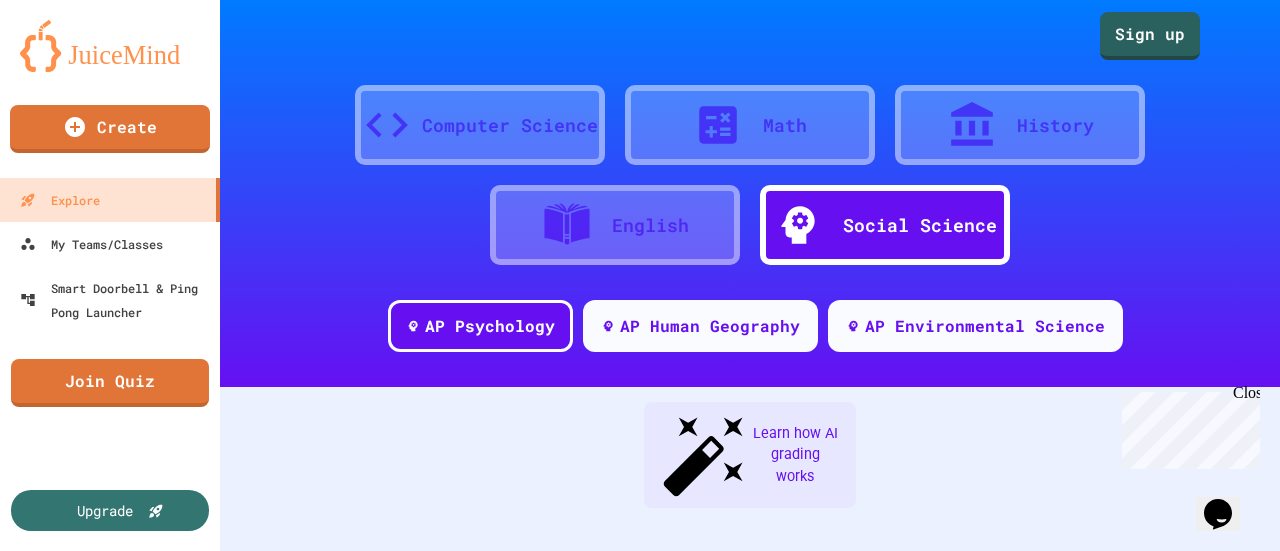 click on "Computer Science" at bounding box center [510, 125] 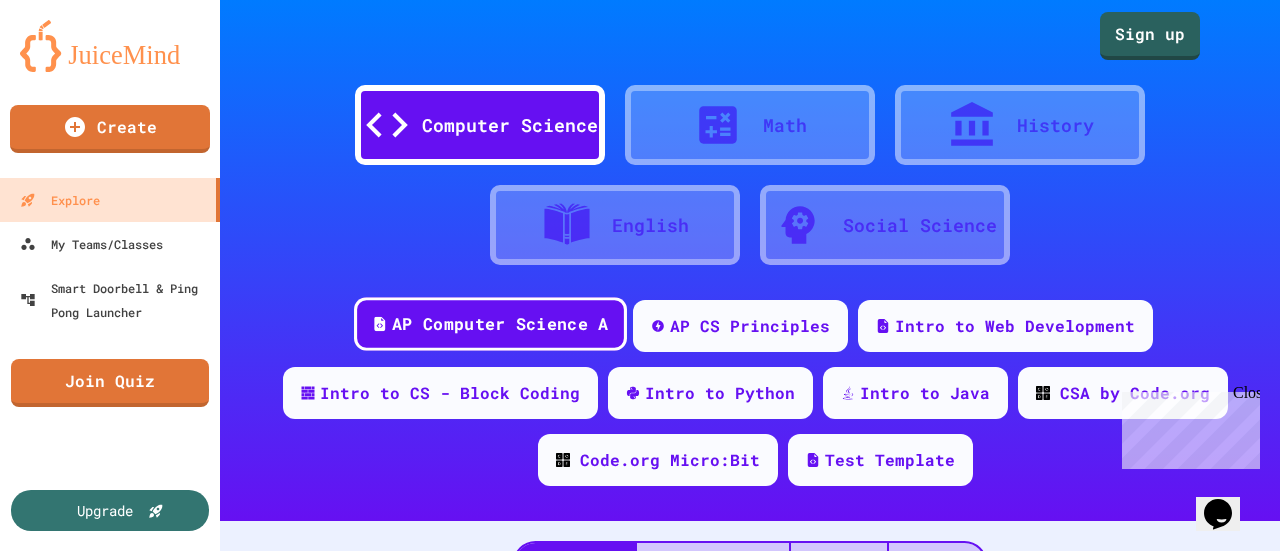 click on "AP Computer Science A" at bounding box center [500, 324] 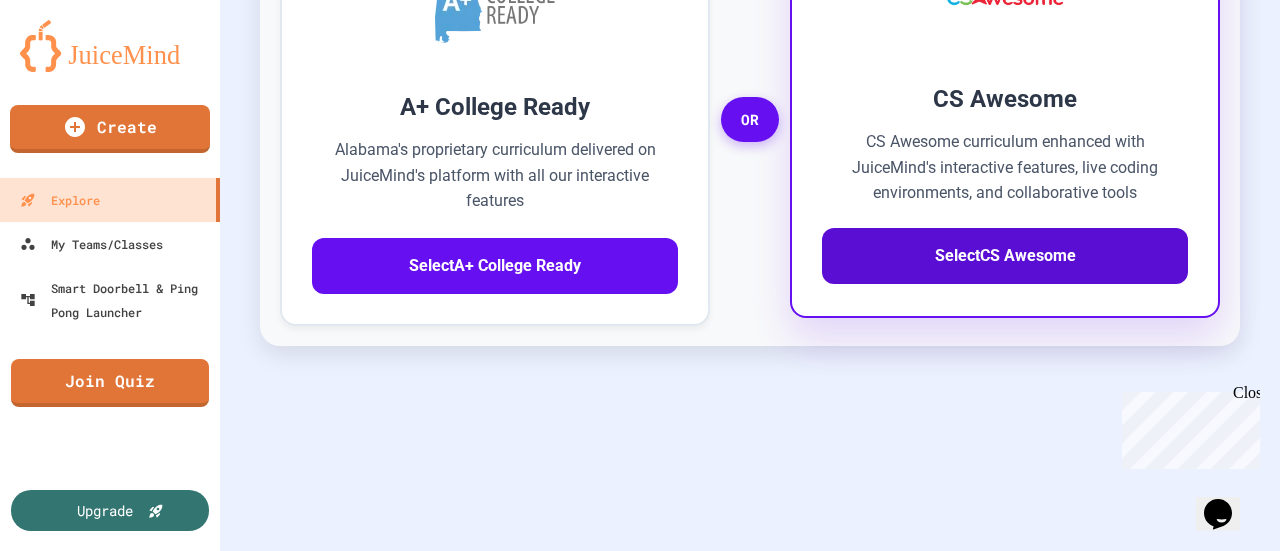 scroll, scrollTop: 752, scrollLeft: 0, axis: vertical 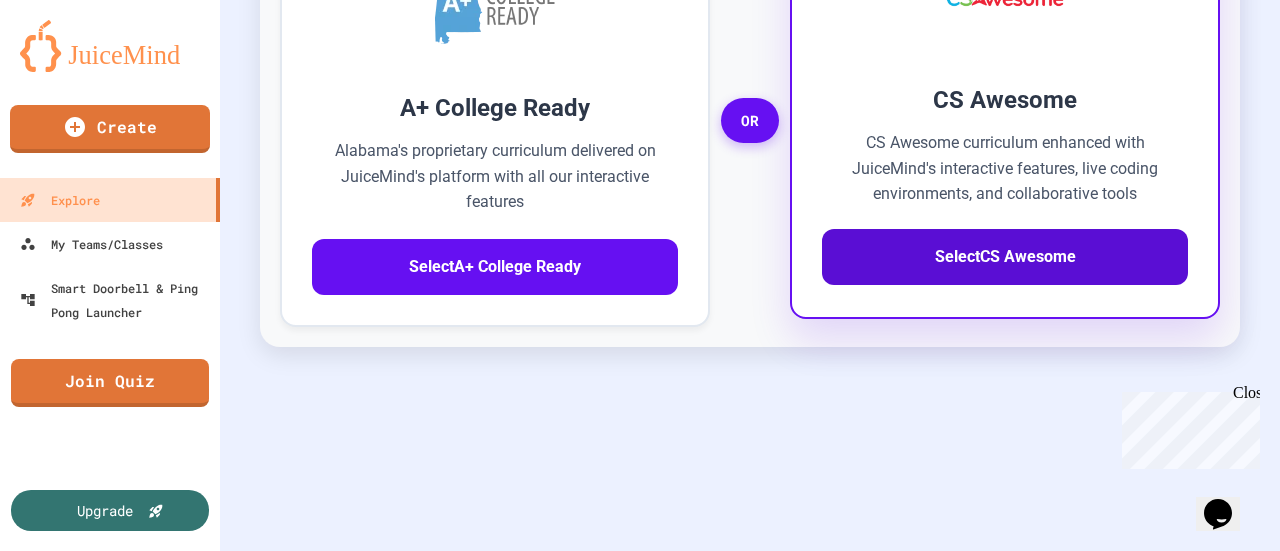 click on "Select  CS Awesome" at bounding box center [1005, 257] 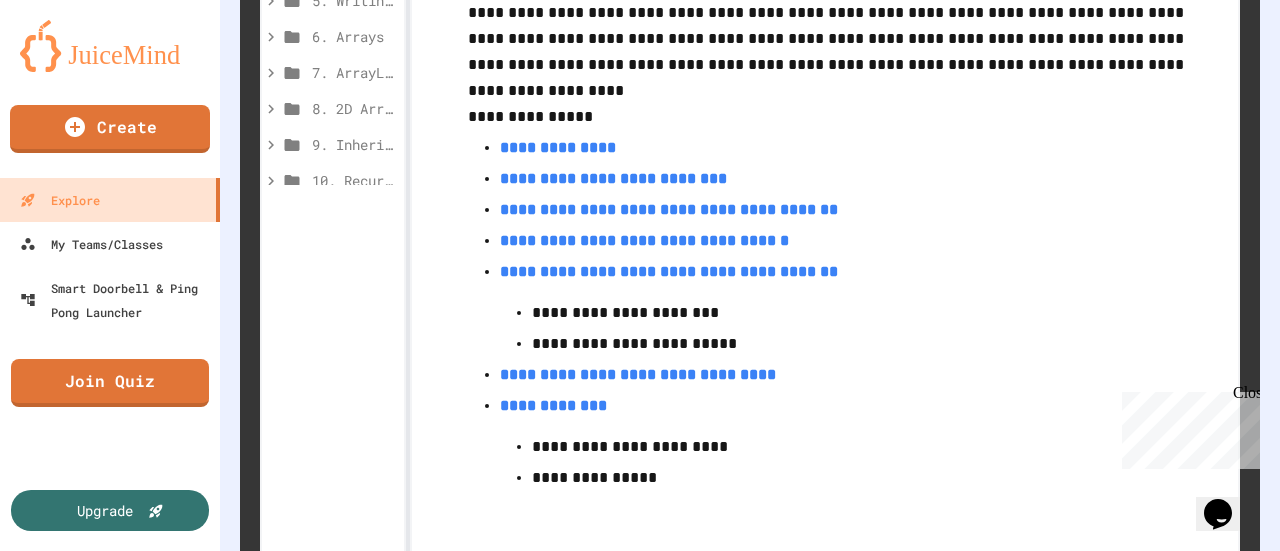 scroll, scrollTop: 909, scrollLeft: 0, axis: vertical 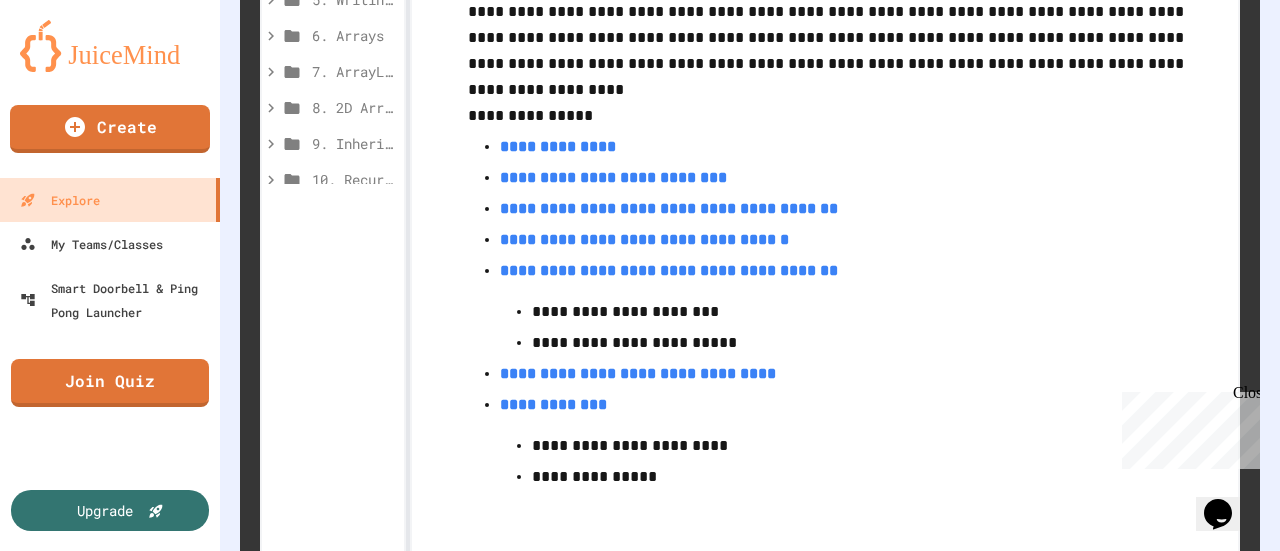 click on "**********" at bounding box center (669, 270) 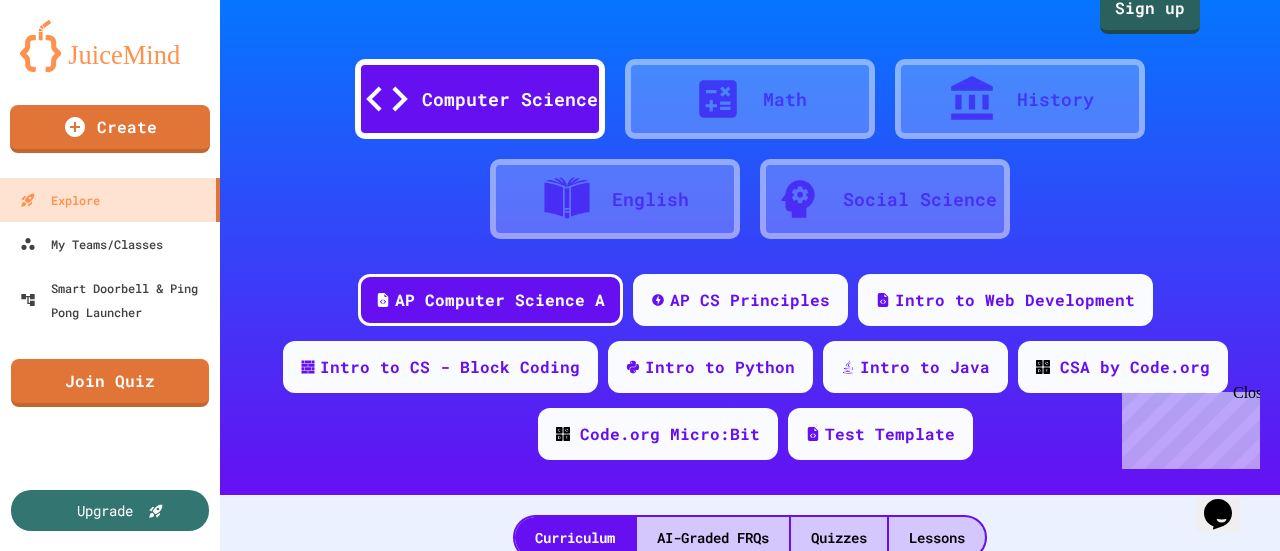 scroll, scrollTop: 25, scrollLeft: 0, axis: vertical 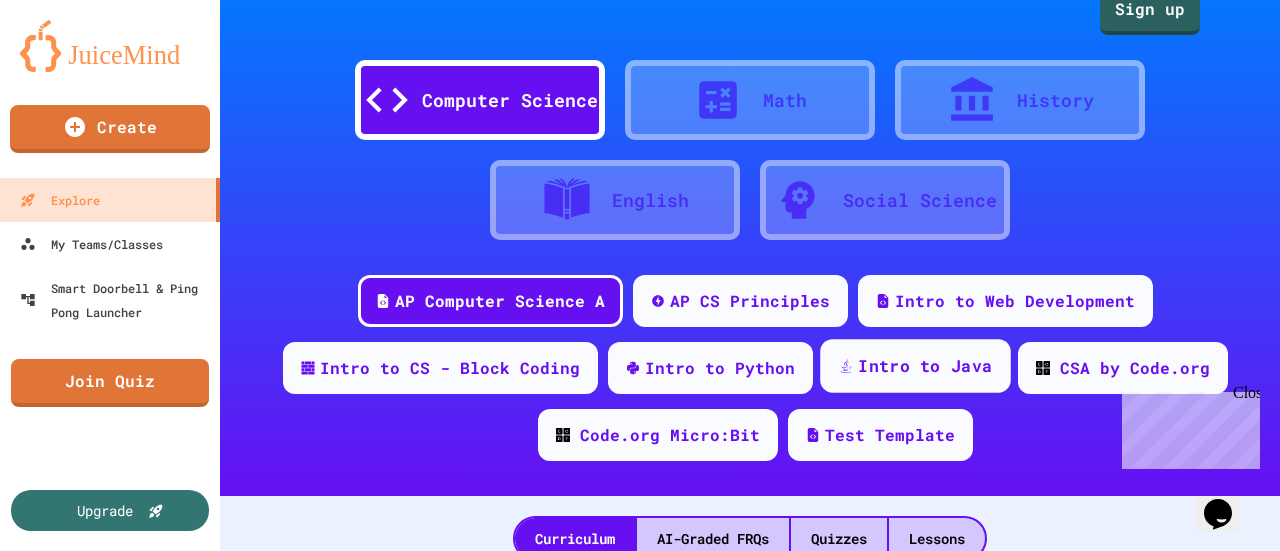 click on "Intro to Java" at bounding box center (915, 366) 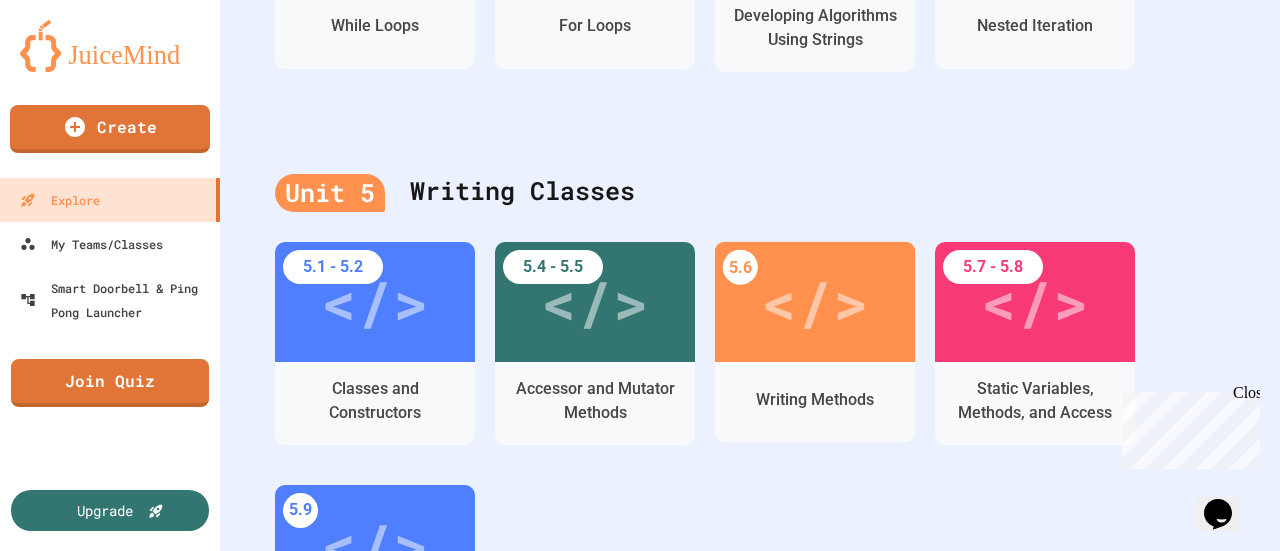 scroll, scrollTop: 2530, scrollLeft: 0, axis: vertical 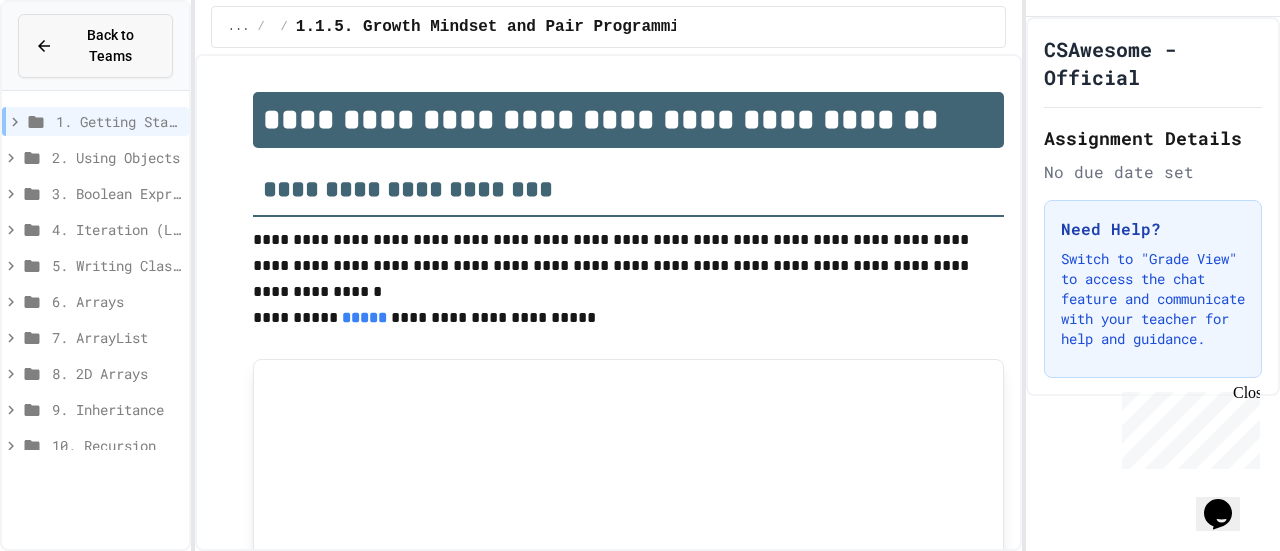 click on "Back to Teams" at bounding box center [110, 46] 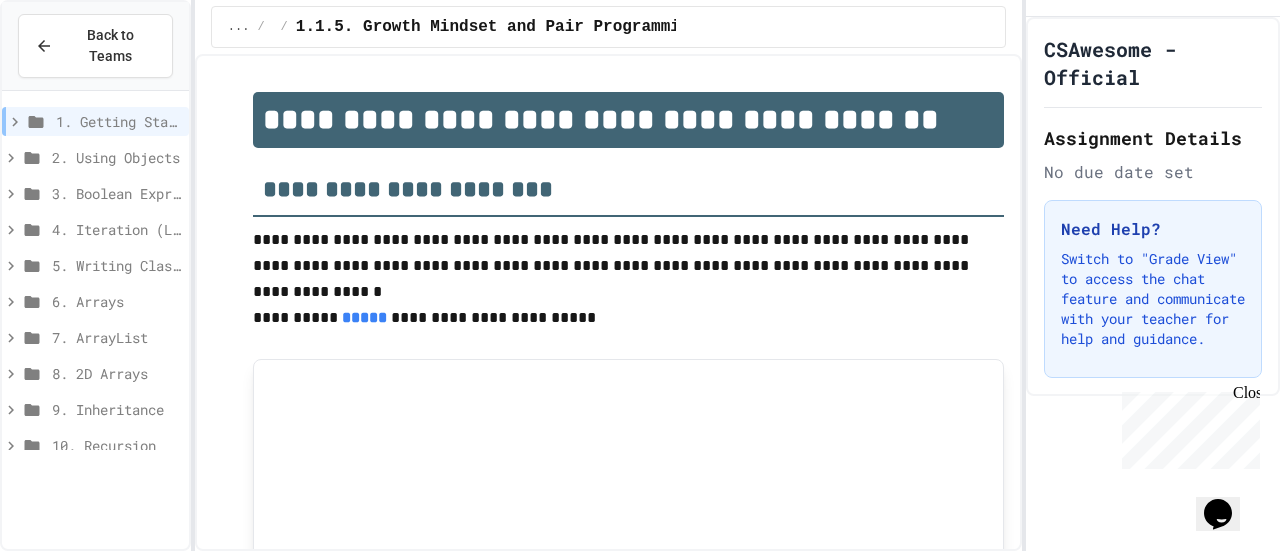 click 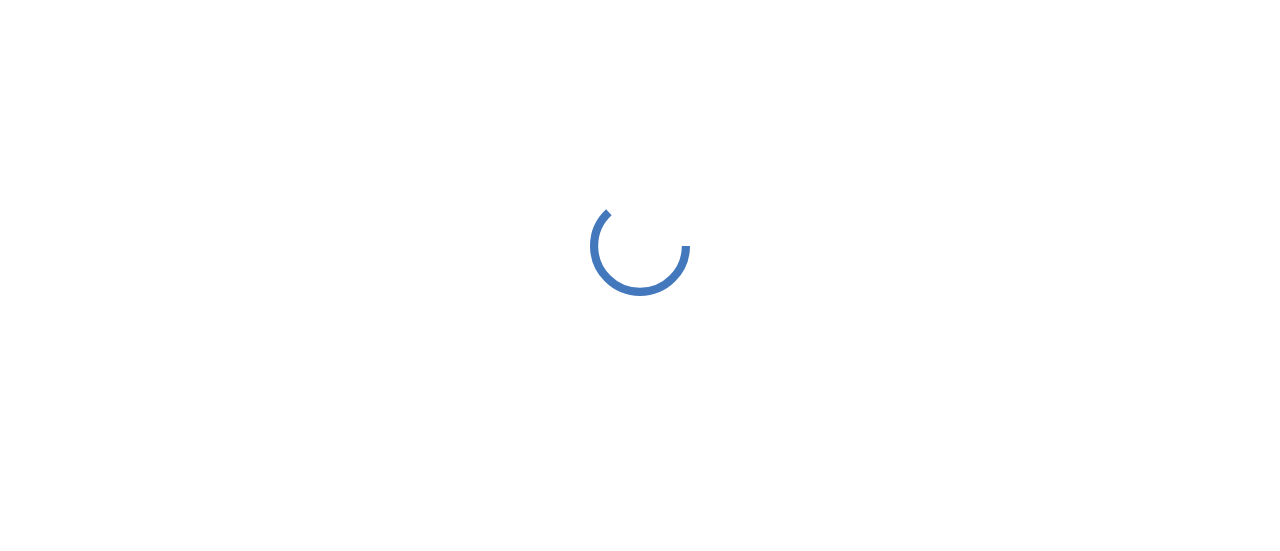 scroll, scrollTop: 0, scrollLeft: 0, axis: both 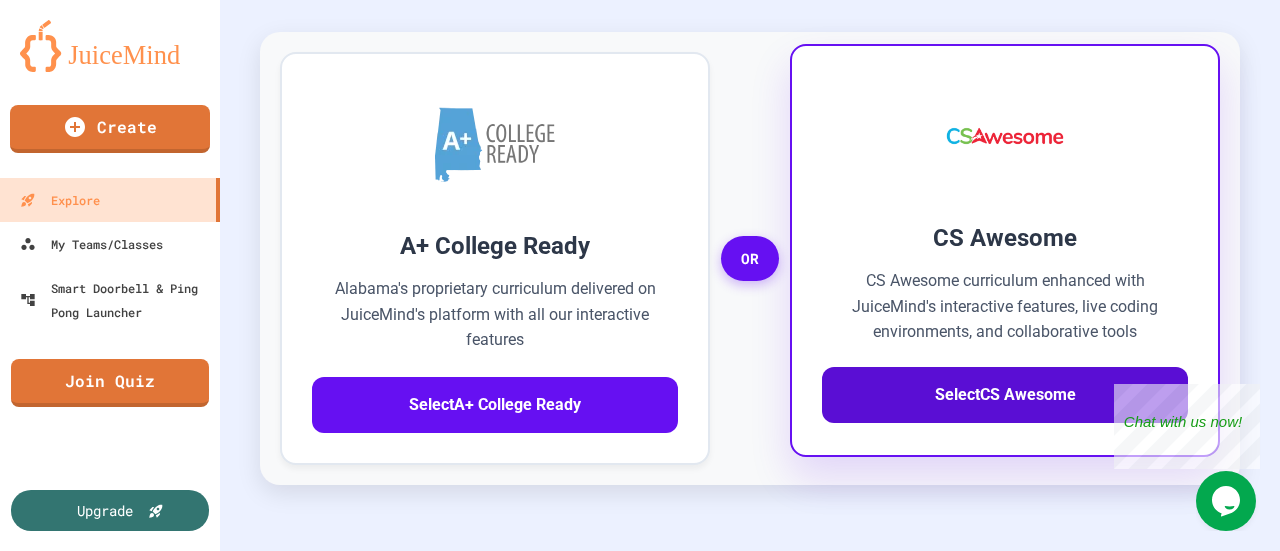 click on "Select  CS Awesome" at bounding box center [1005, 395] 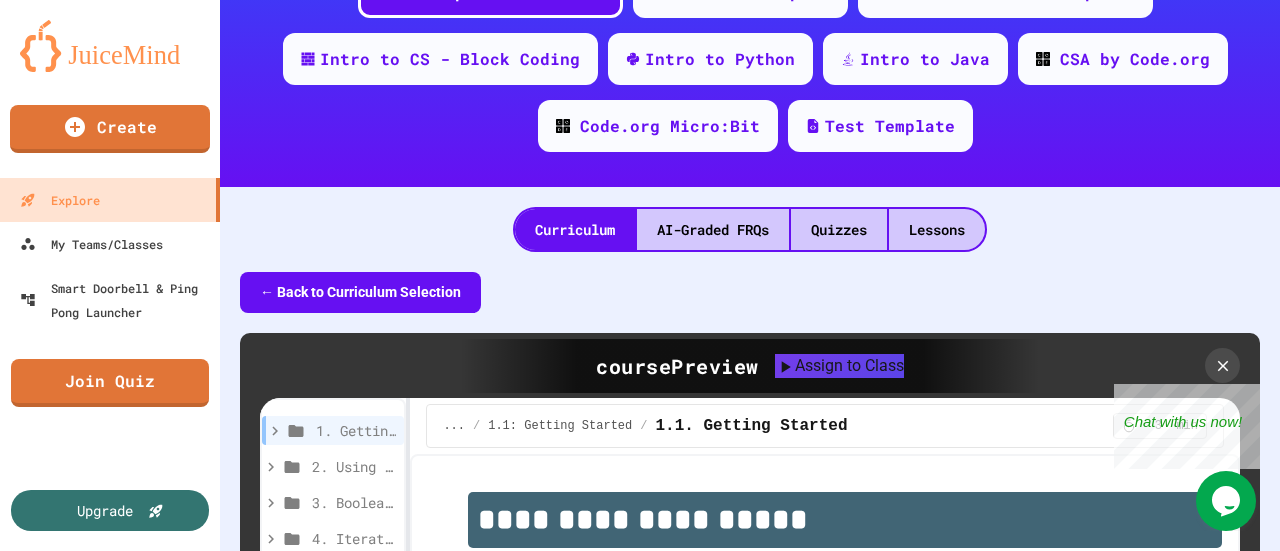scroll, scrollTop: 335, scrollLeft: 0, axis: vertical 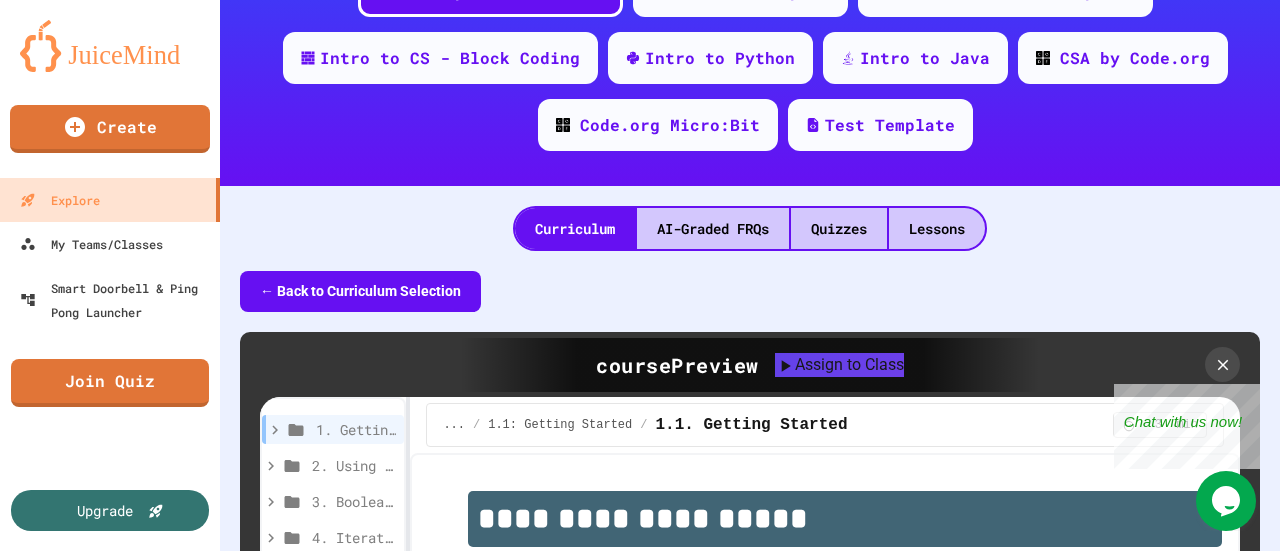 click on "← Back to Curriculum Selection" at bounding box center [360, 291] 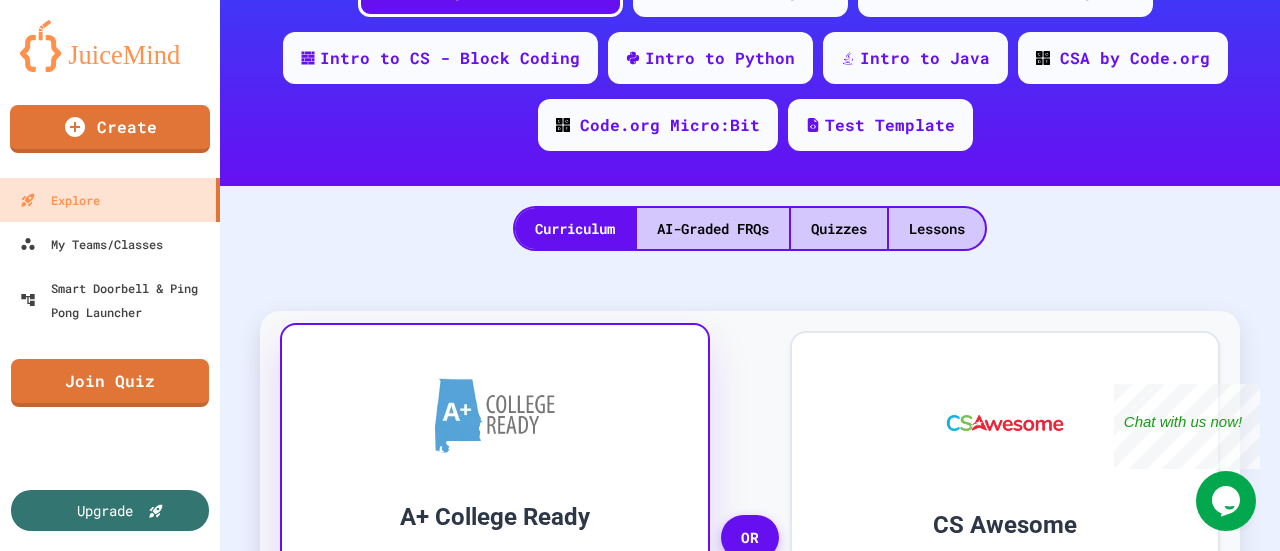 click at bounding box center (495, 415) 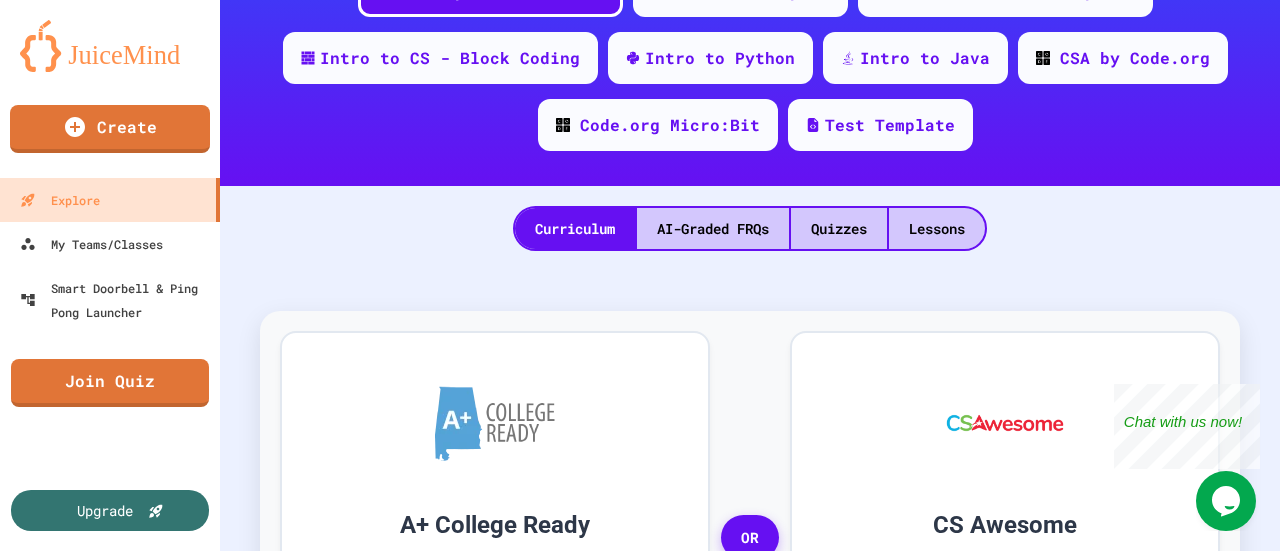 click 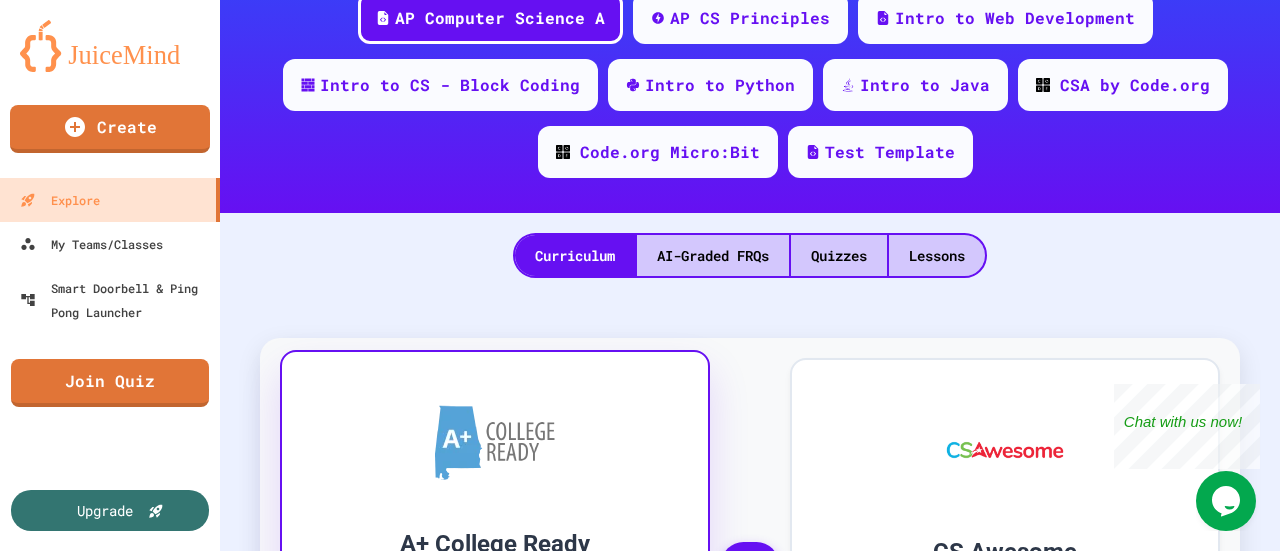 scroll, scrollTop: 305, scrollLeft: 0, axis: vertical 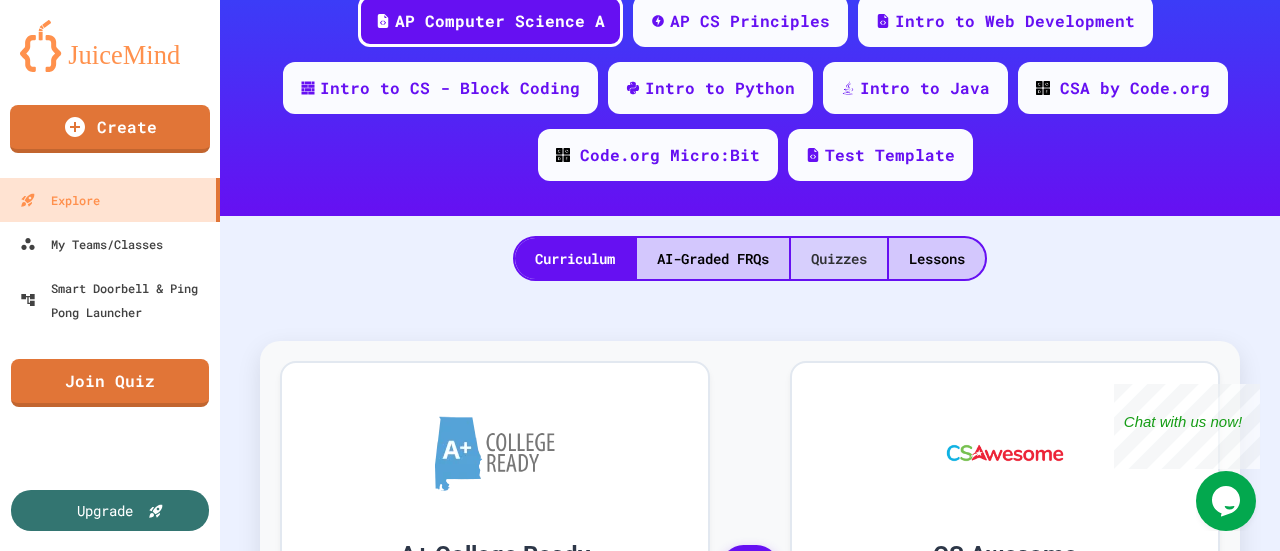 click on "Quizzes" at bounding box center (839, 258) 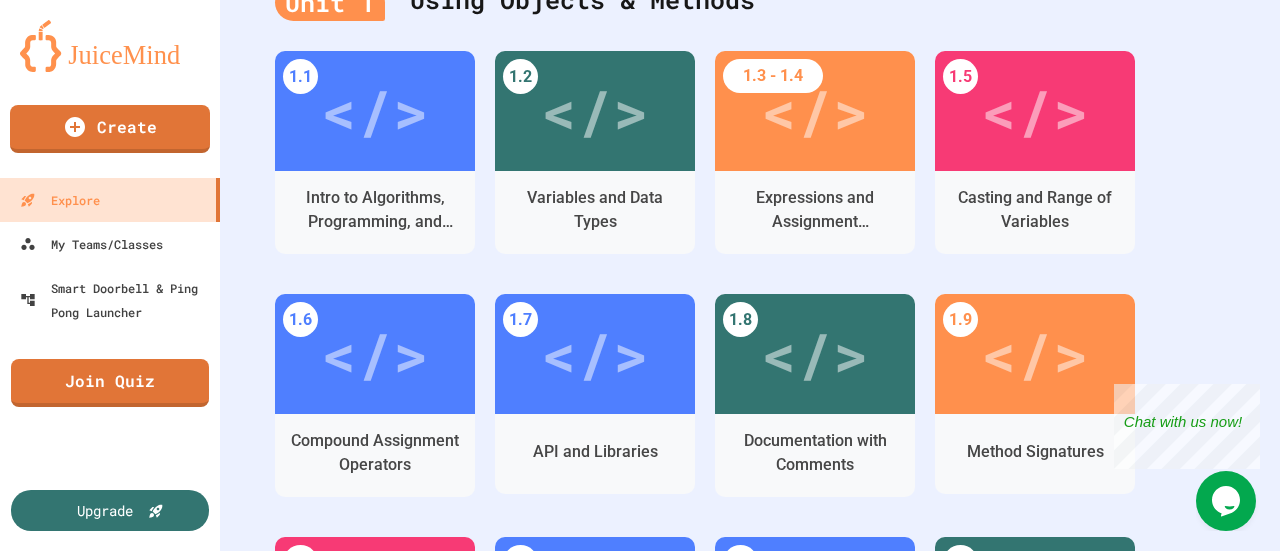 scroll, scrollTop: 650, scrollLeft: 0, axis: vertical 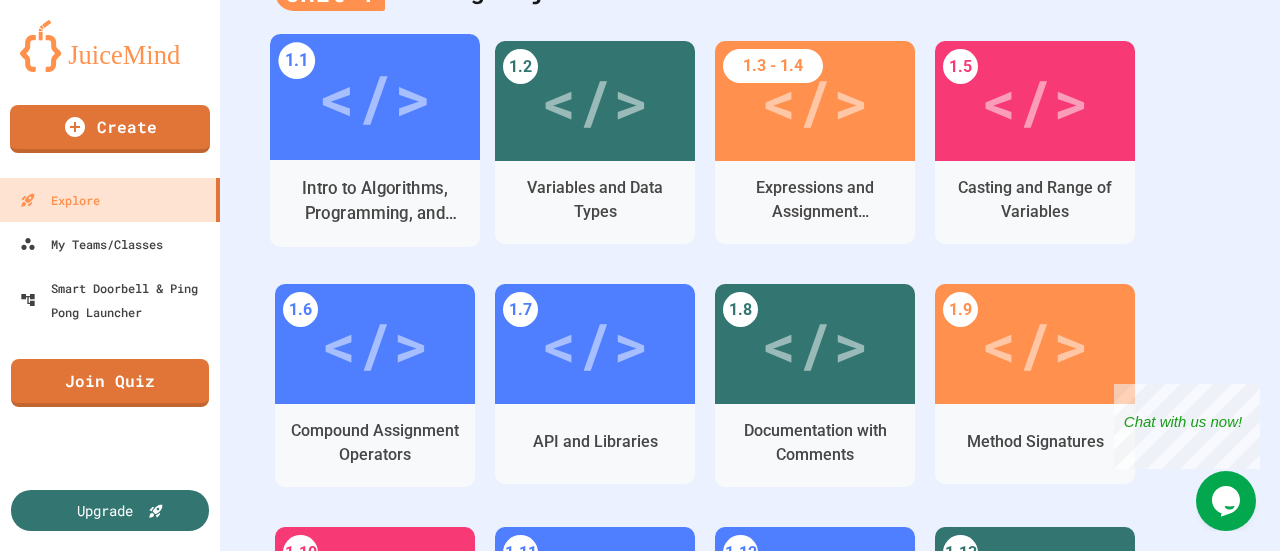 click on "Intro to Algorithms, Programming, and Compilers" at bounding box center (375, 201) 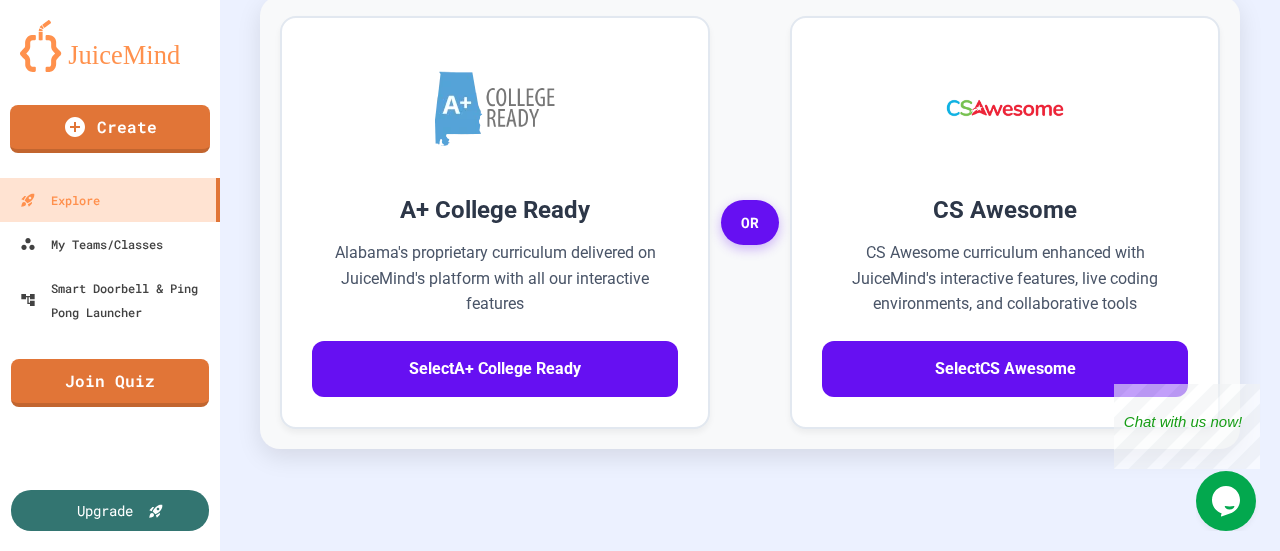 scroll, scrollTop: 192, scrollLeft: 0, axis: vertical 